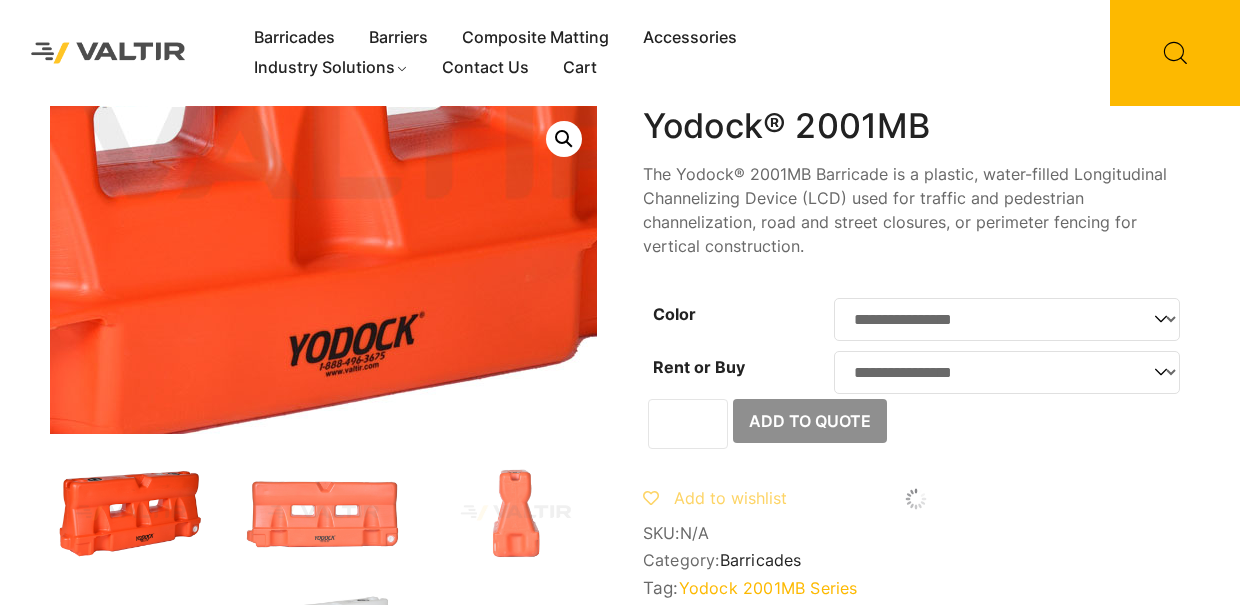 scroll, scrollTop: 0, scrollLeft: 0, axis: both 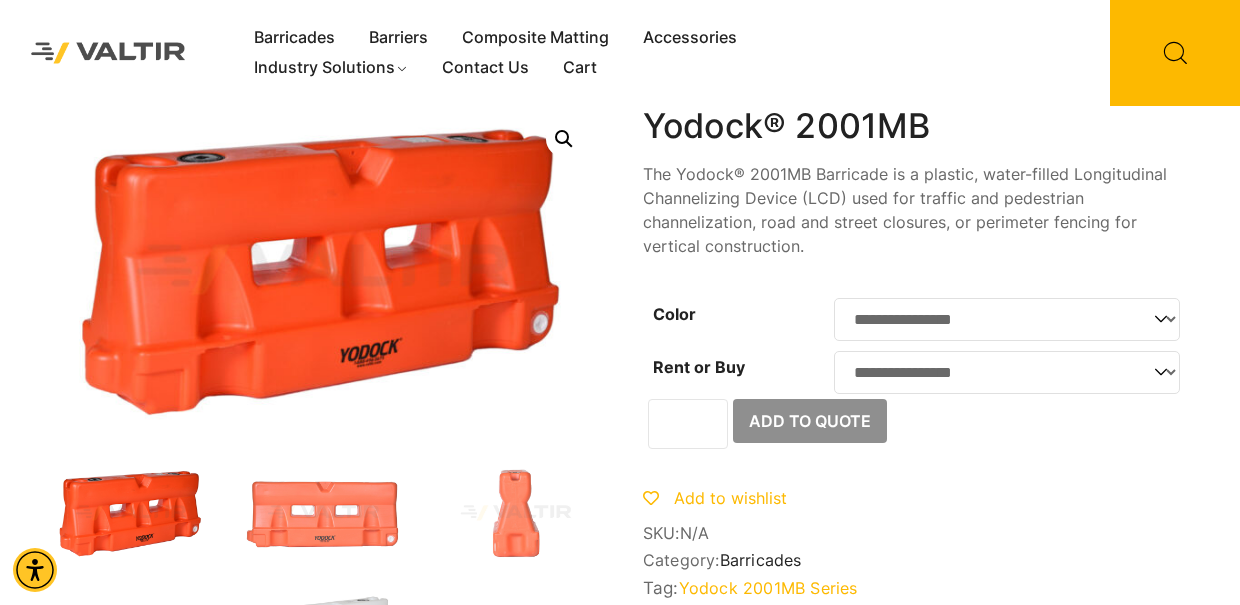 select on "*****" 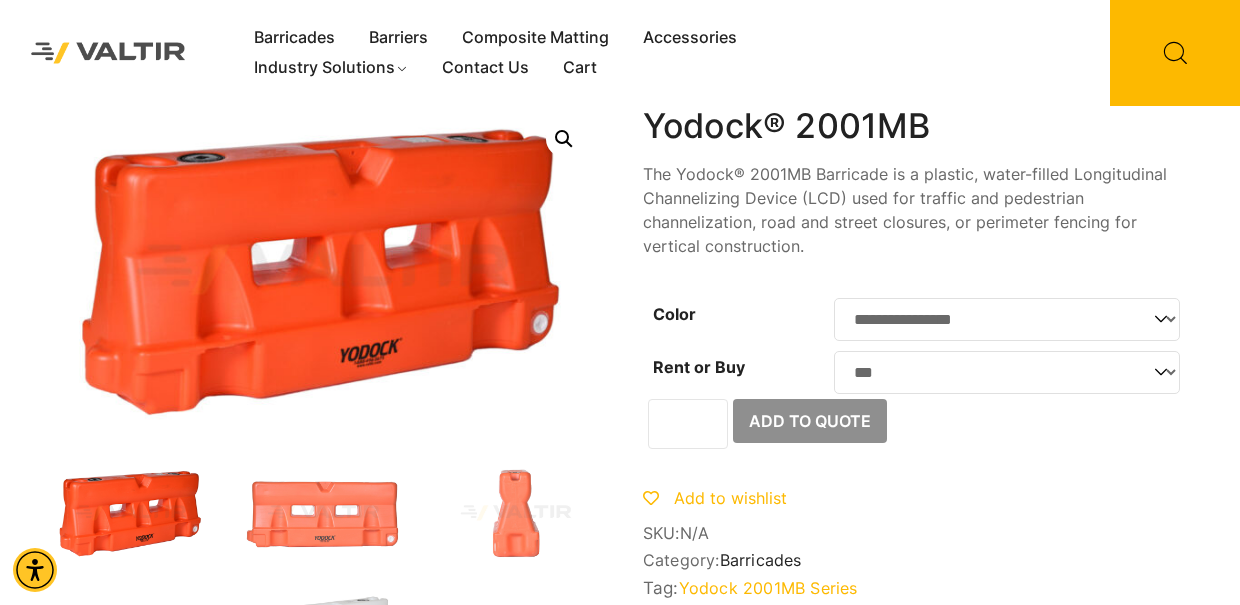 select on "***" 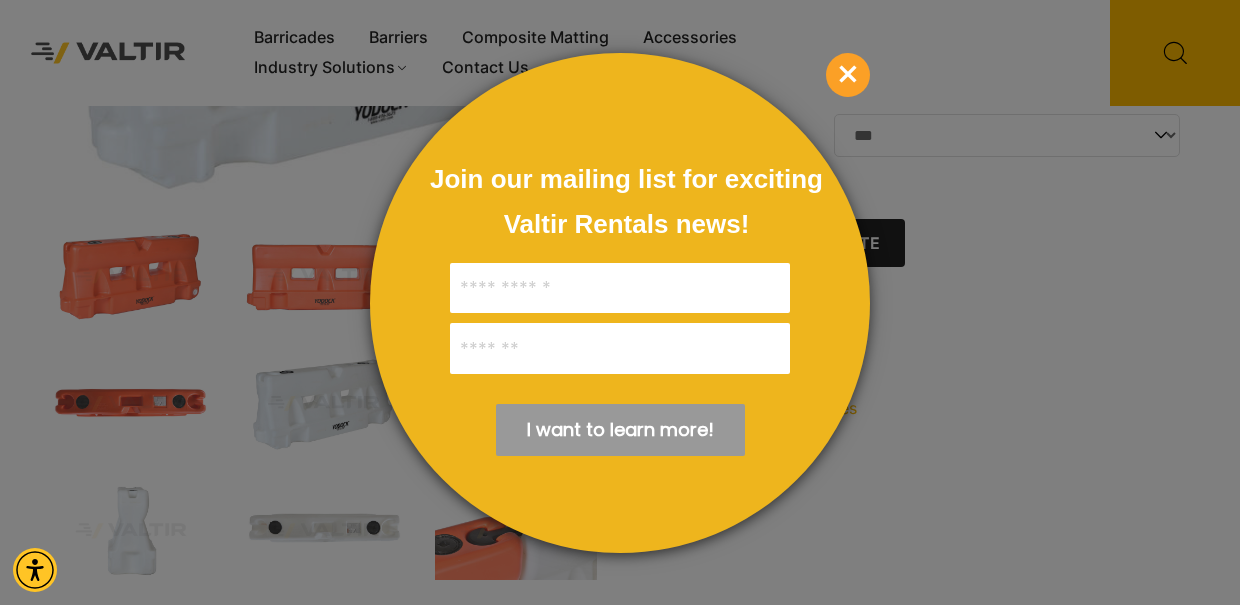 scroll, scrollTop: 248, scrollLeft: 0, axis: vertical 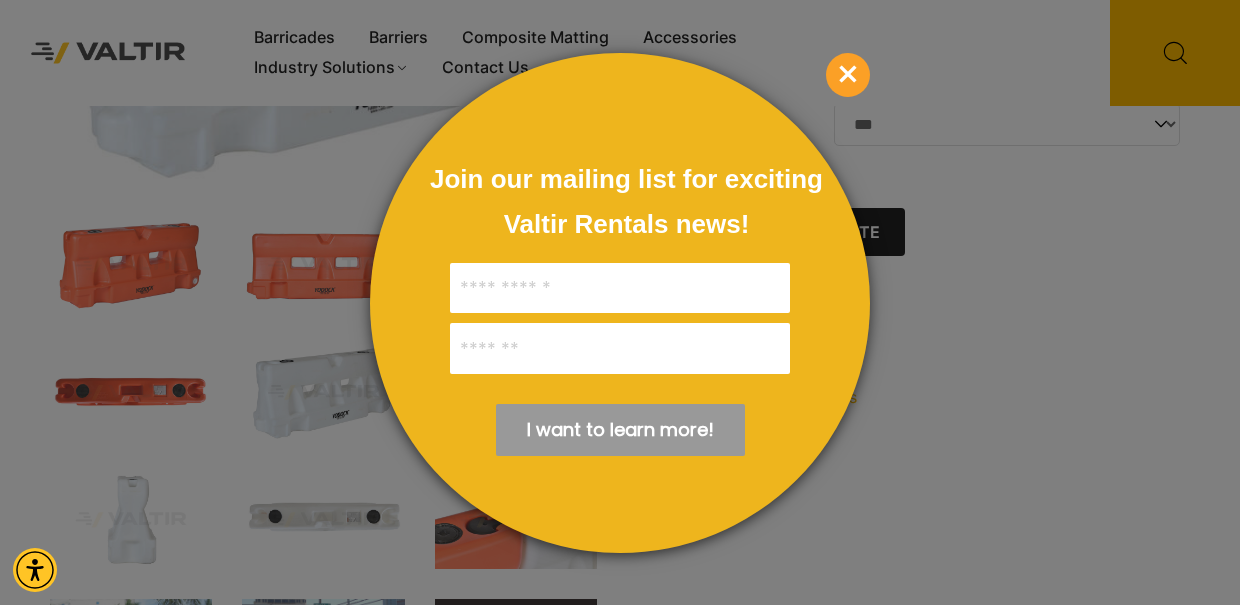 click on "×" at bounding box center (848, 75) 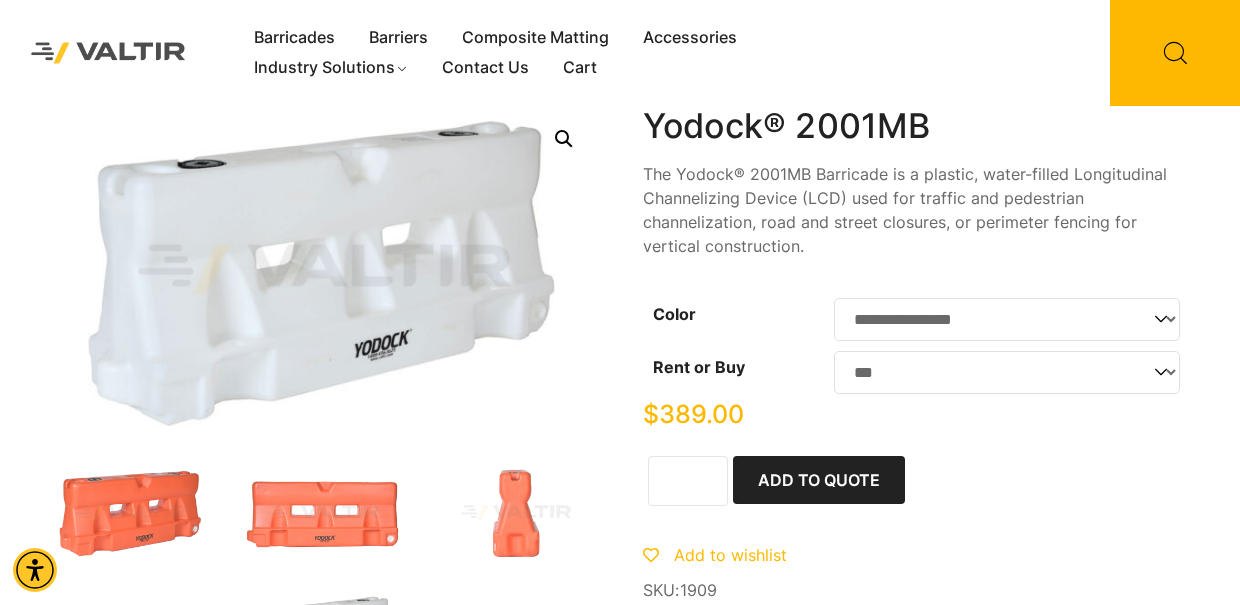 scroll, scrollTop: 0, scrollLeft: 0, axis: both 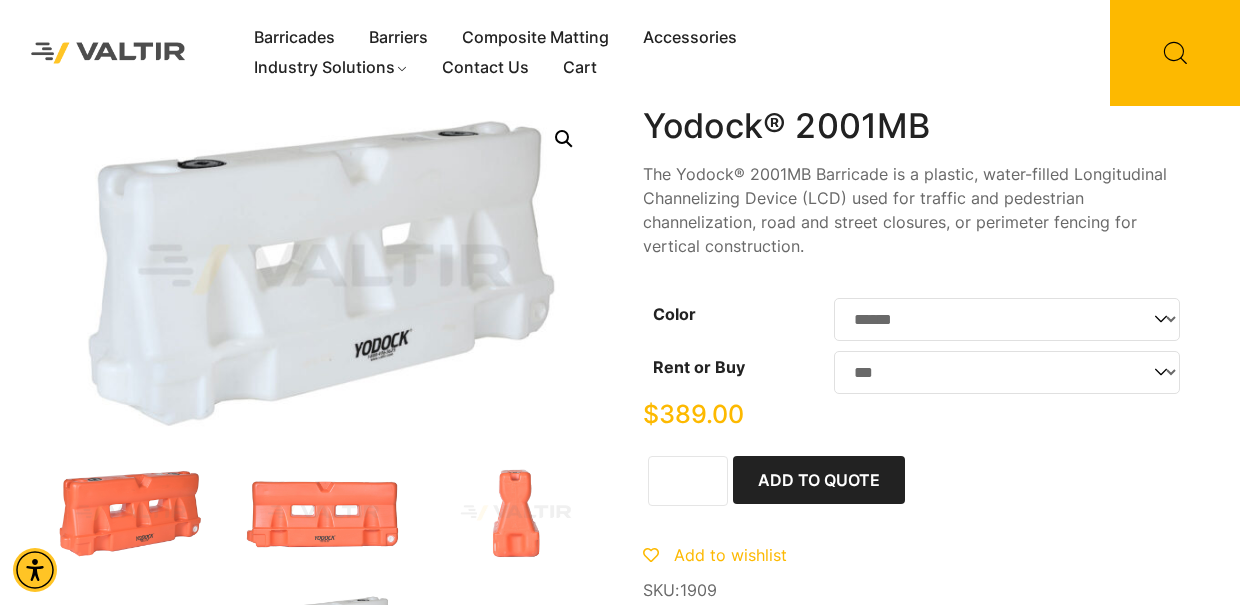 select on "******" 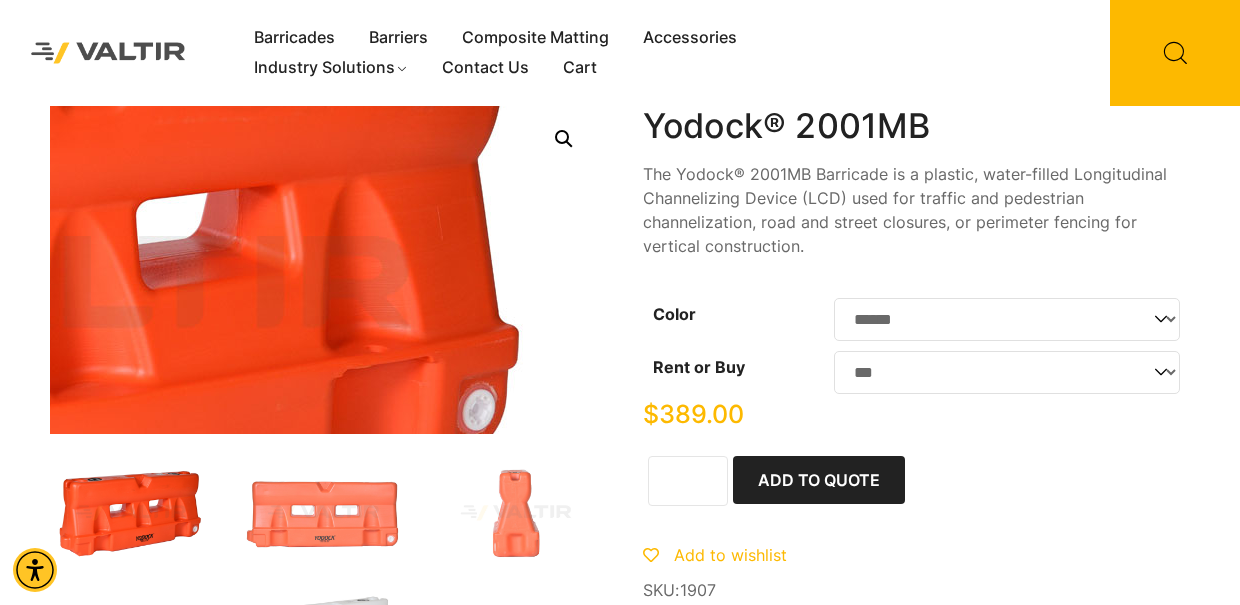 scroll, scrollTop: 0, scrollLeft: 0, axis: both 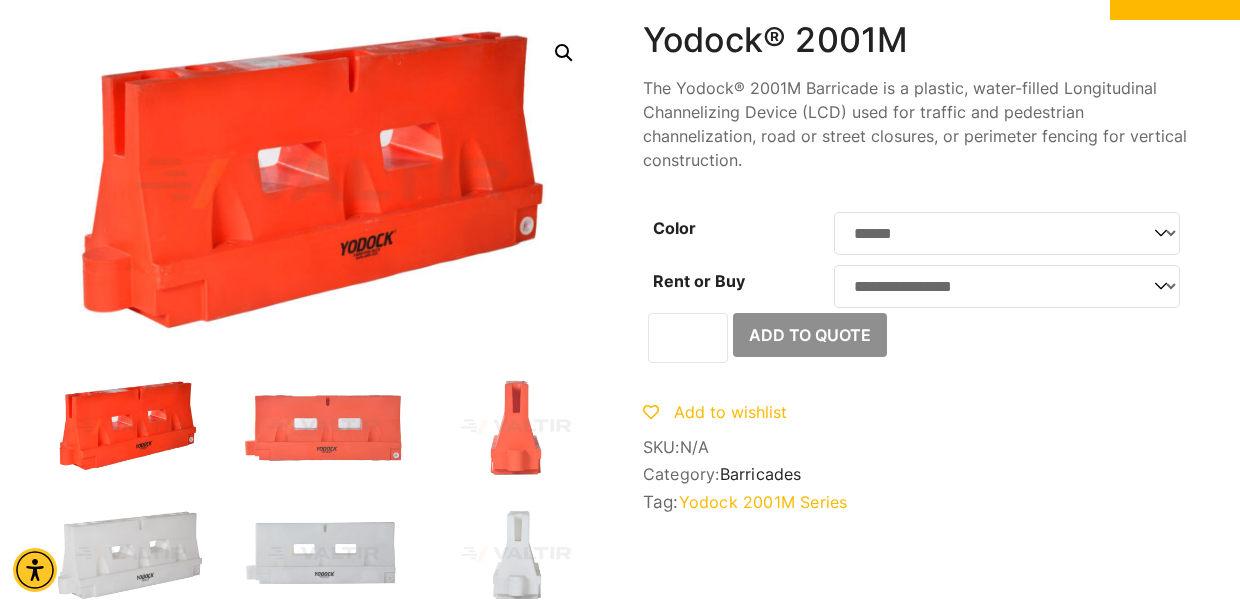 select on "******" 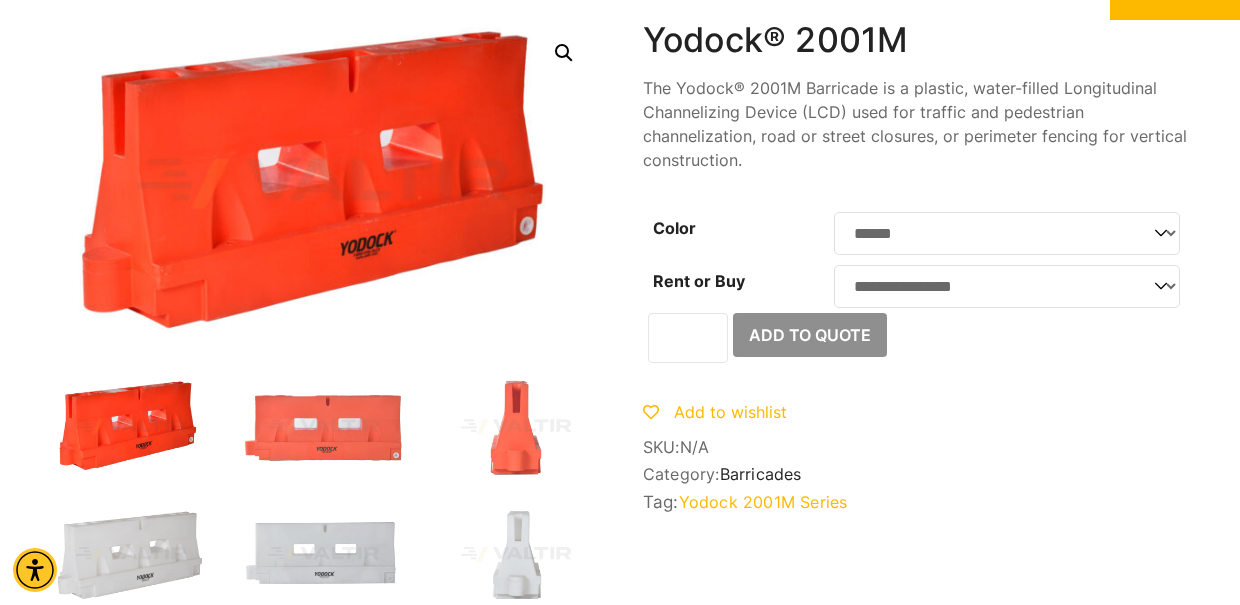select on "***" 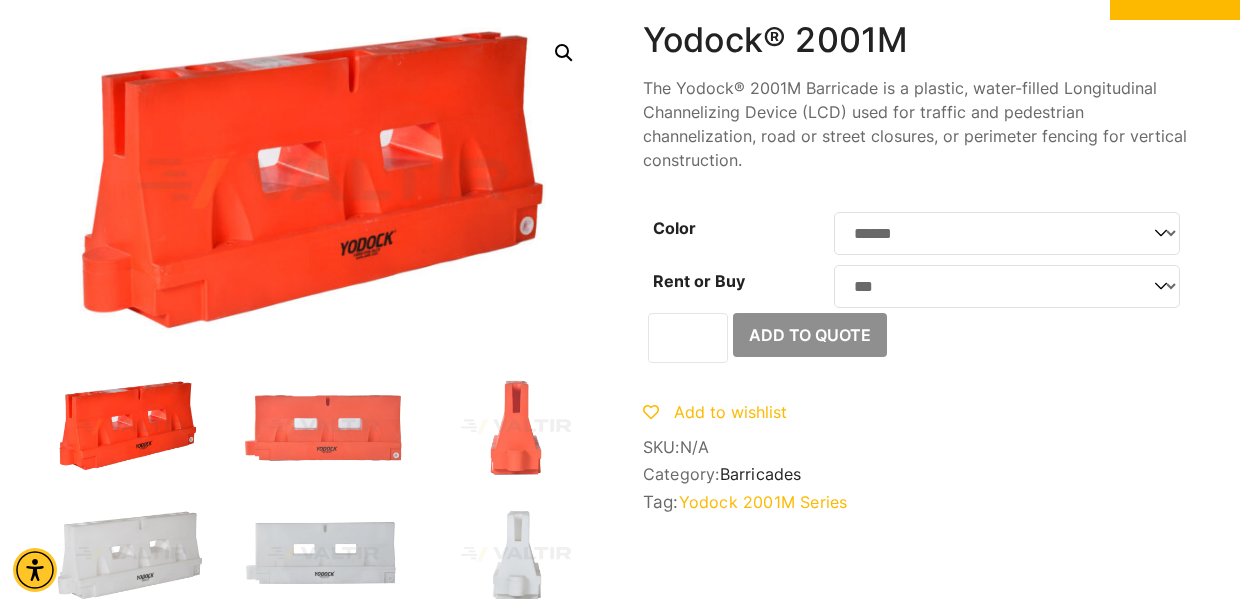 select on "******" 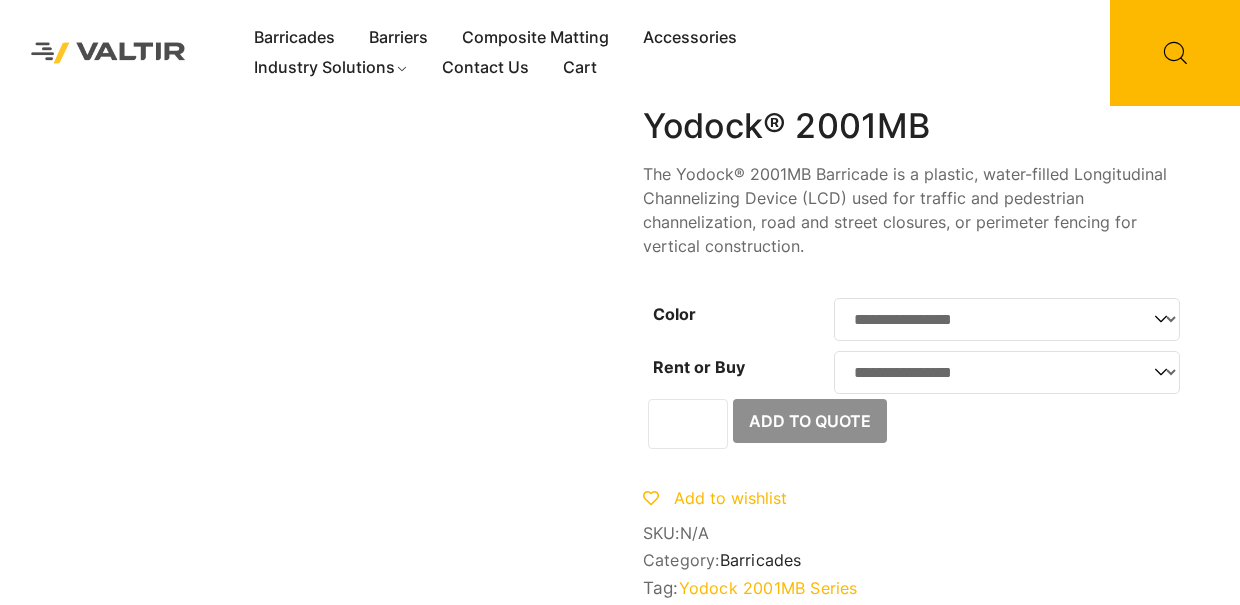 scroll, scrollTop: 0, scrollLeft: 0, axis: both 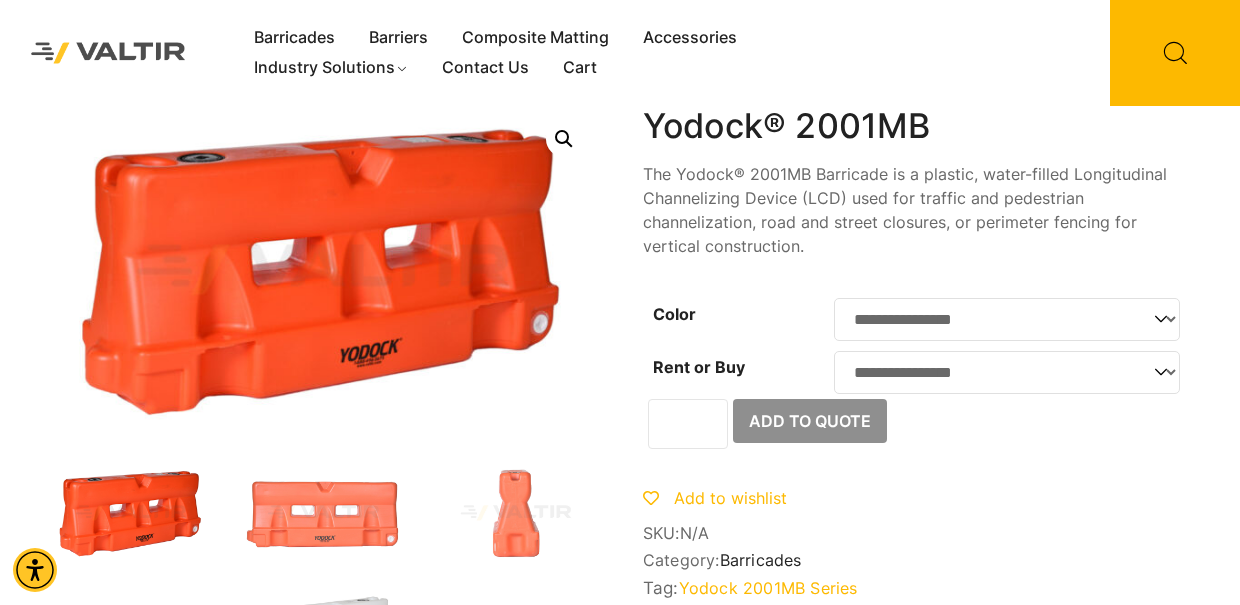 click on "**********" 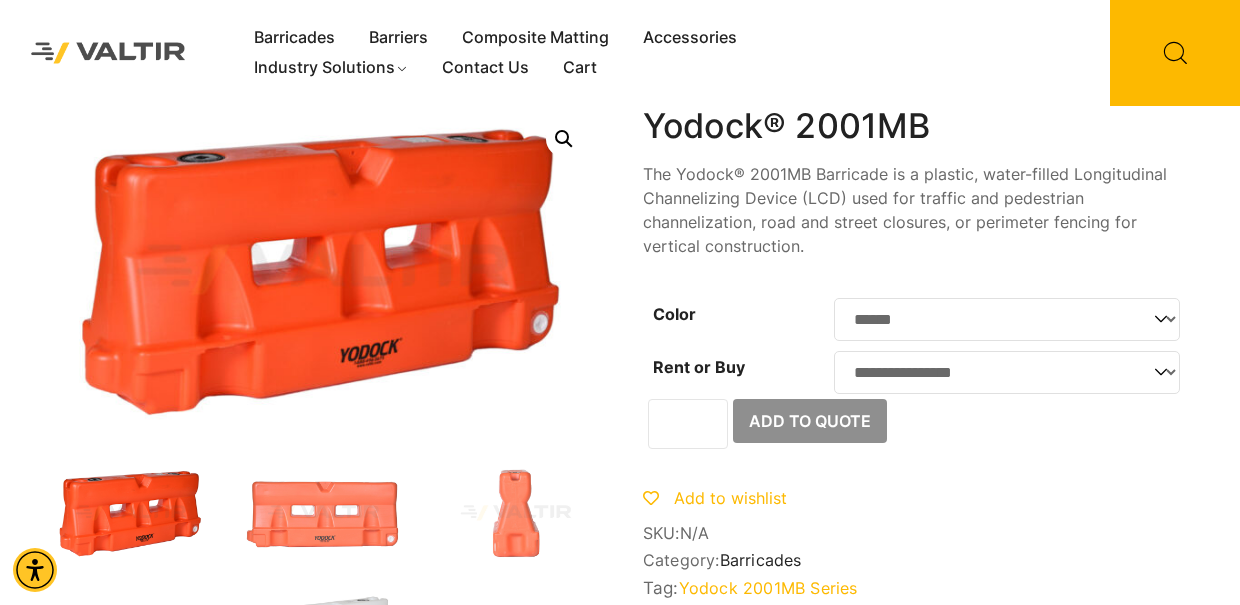 select on "******" 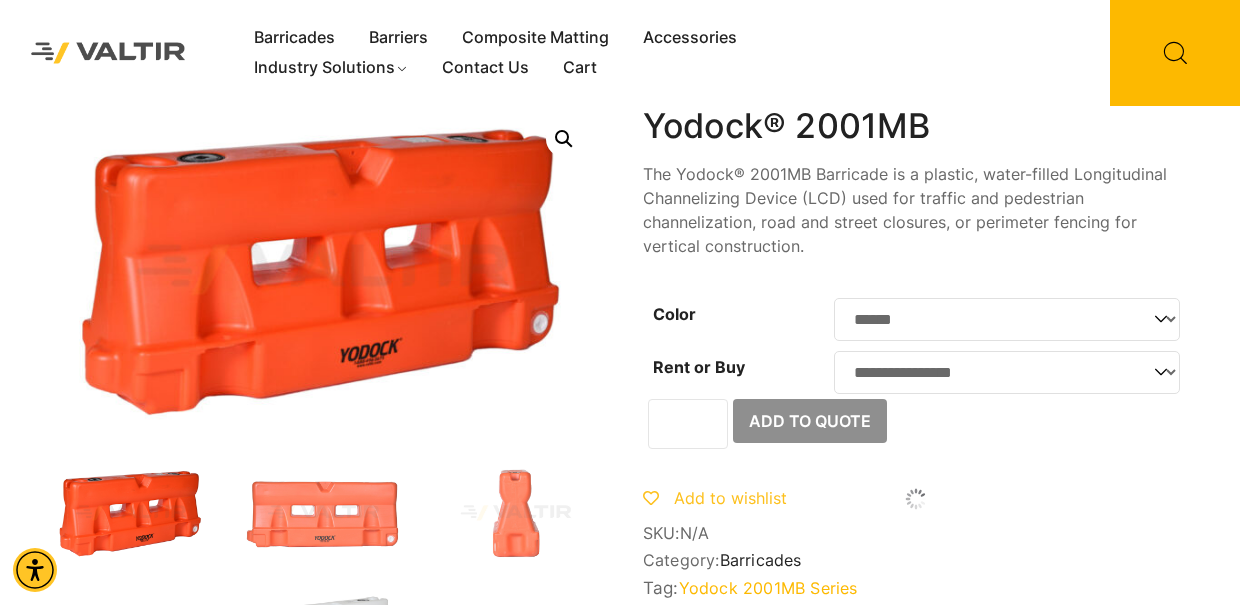 click on "**********" 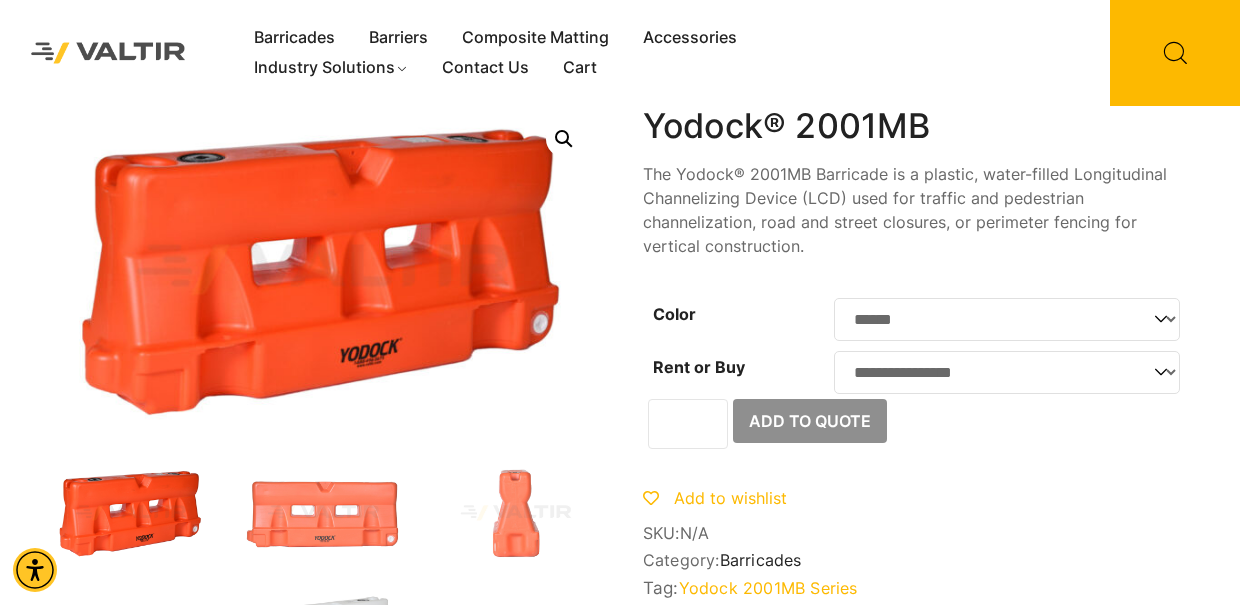 select on "***" 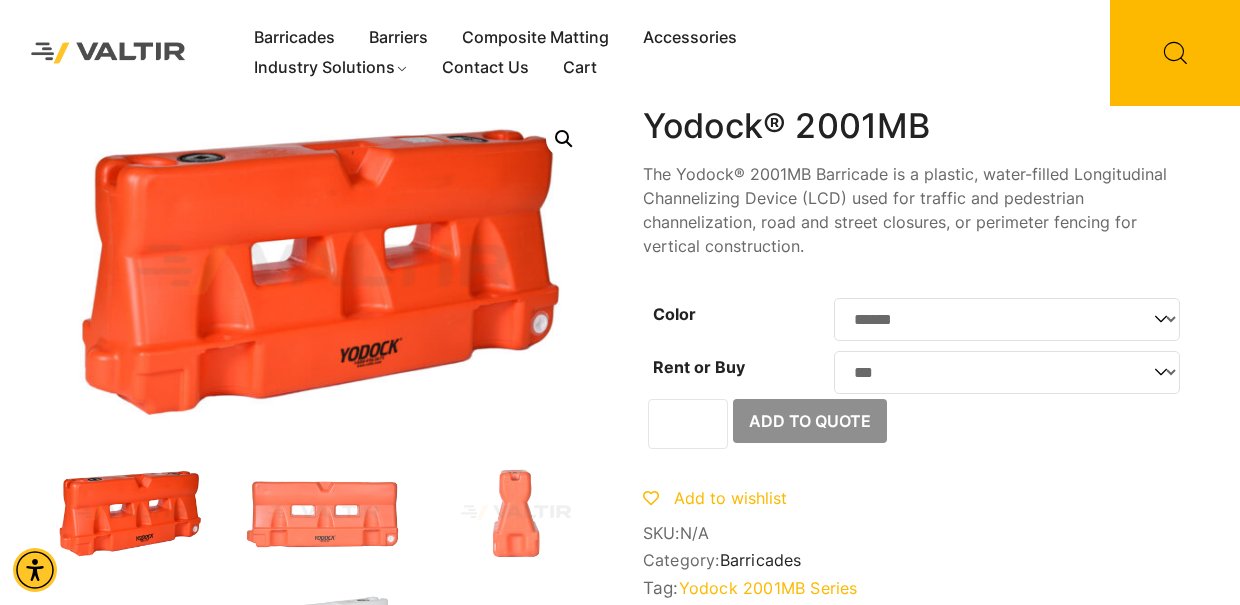 select on "******" 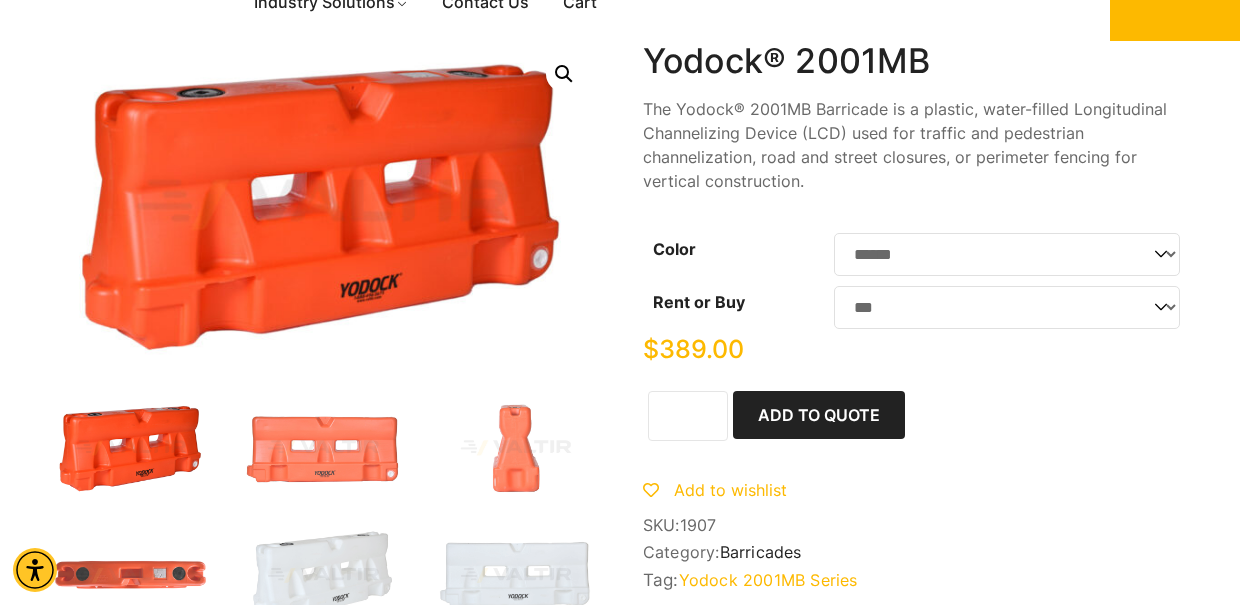 scroll, scrollTop: 61, scrollLeft: 0, axis: vertical 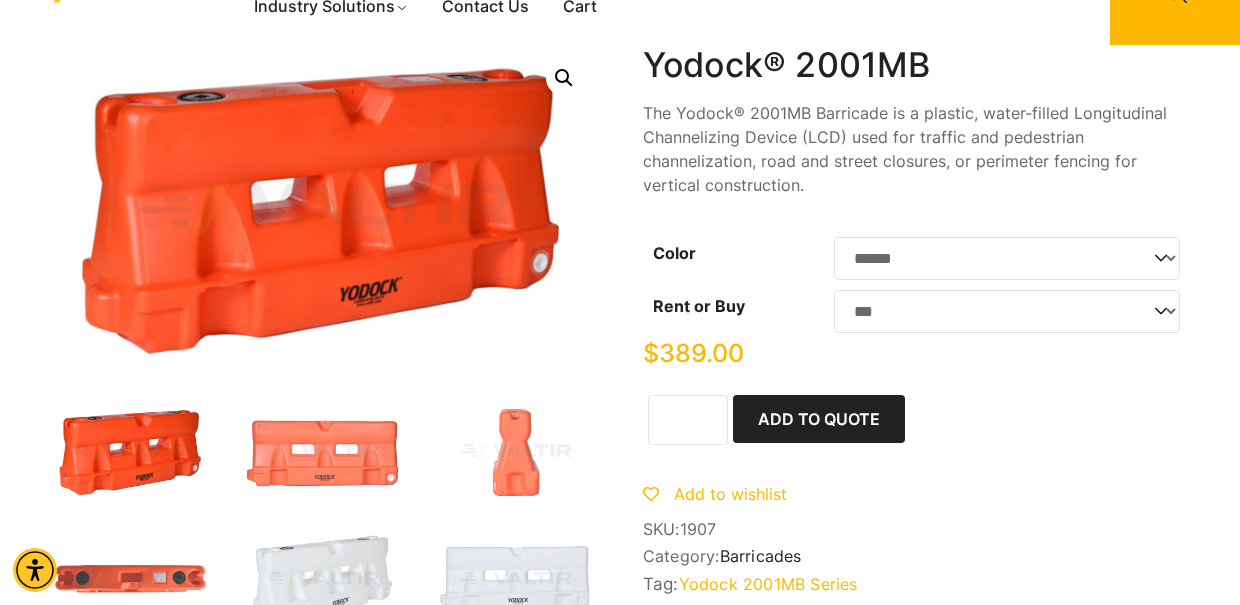 click on "*" 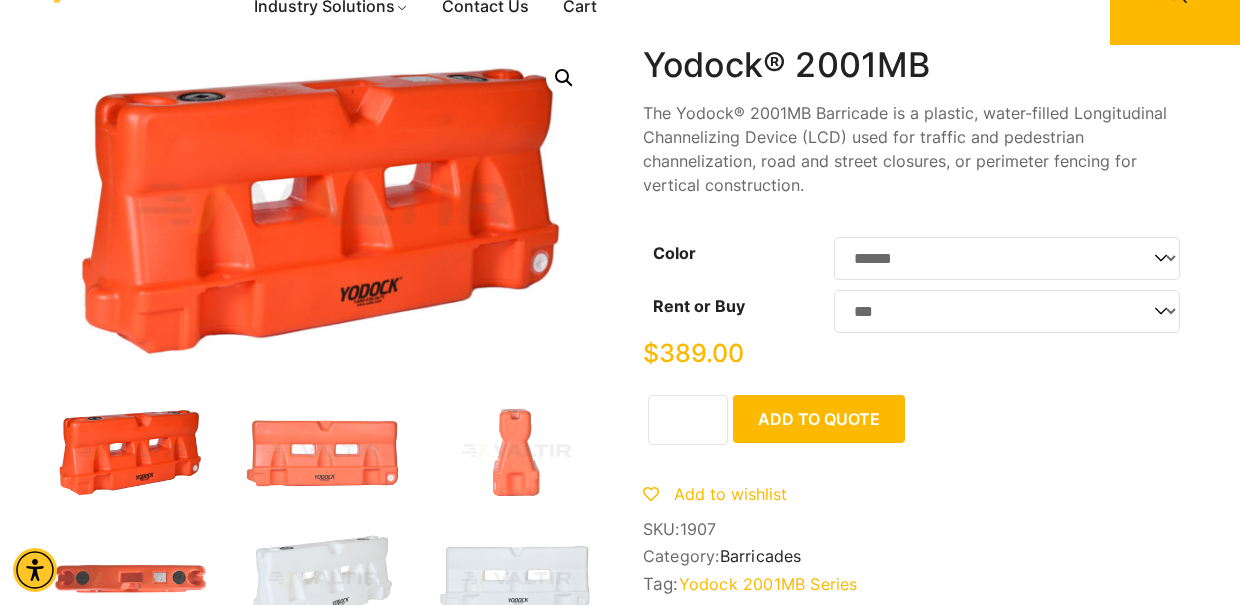 click on "Add to Quote" 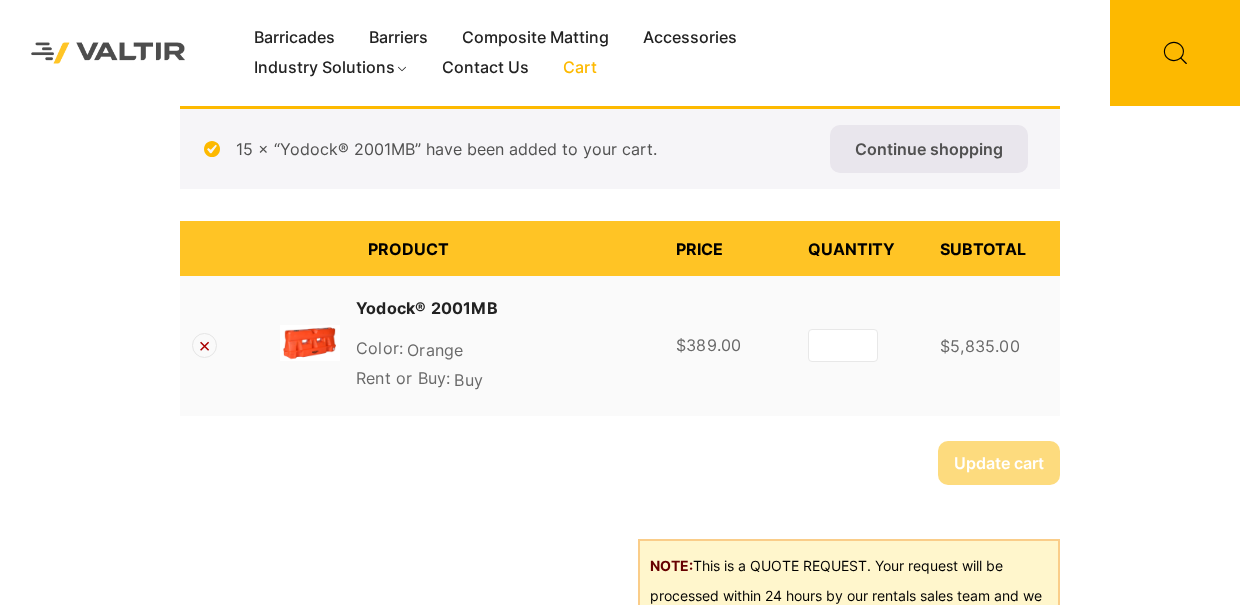 scroll, scrollTop: 0, scrollLeft: 0, axis: both 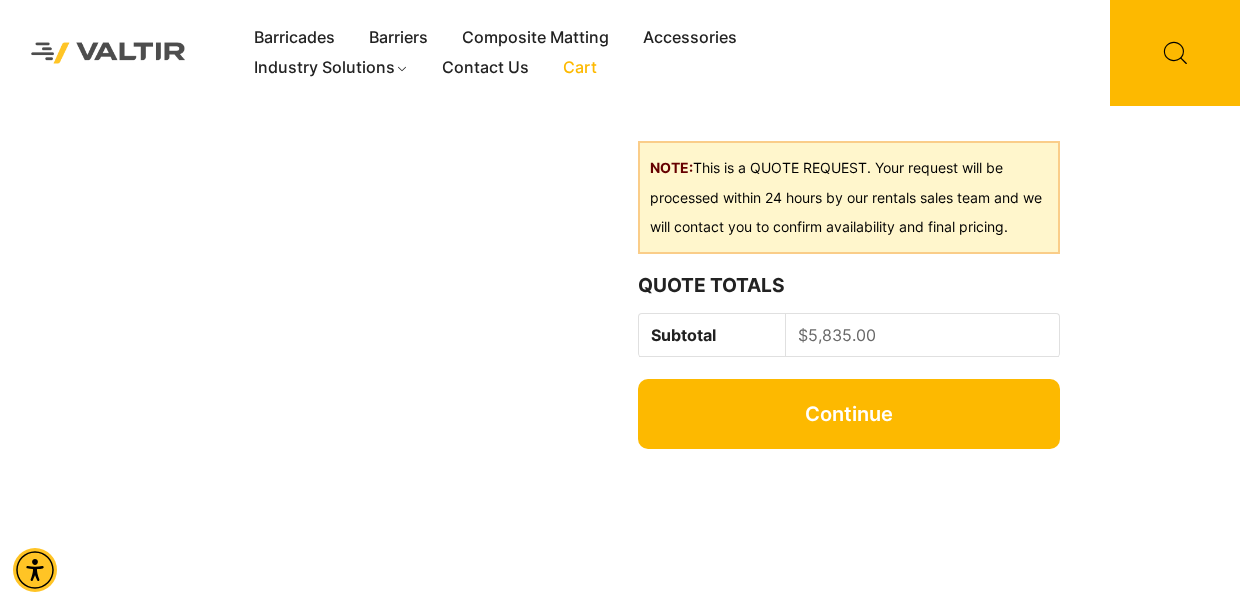 click on "Continue" at bounding box center [849, 414] 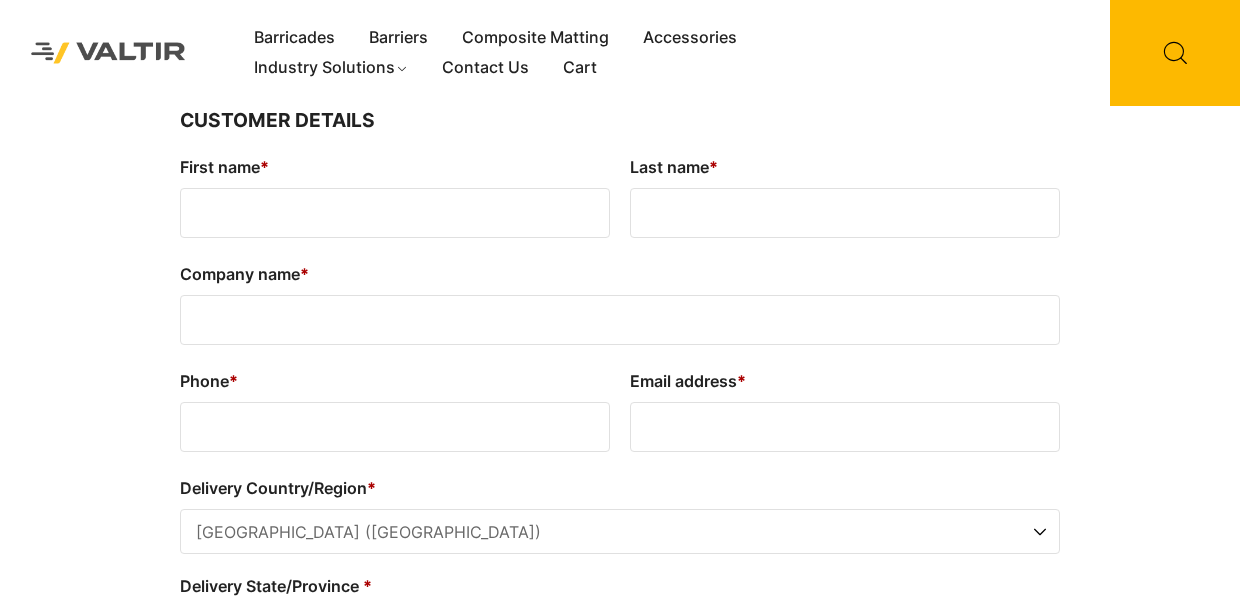 select on "**" 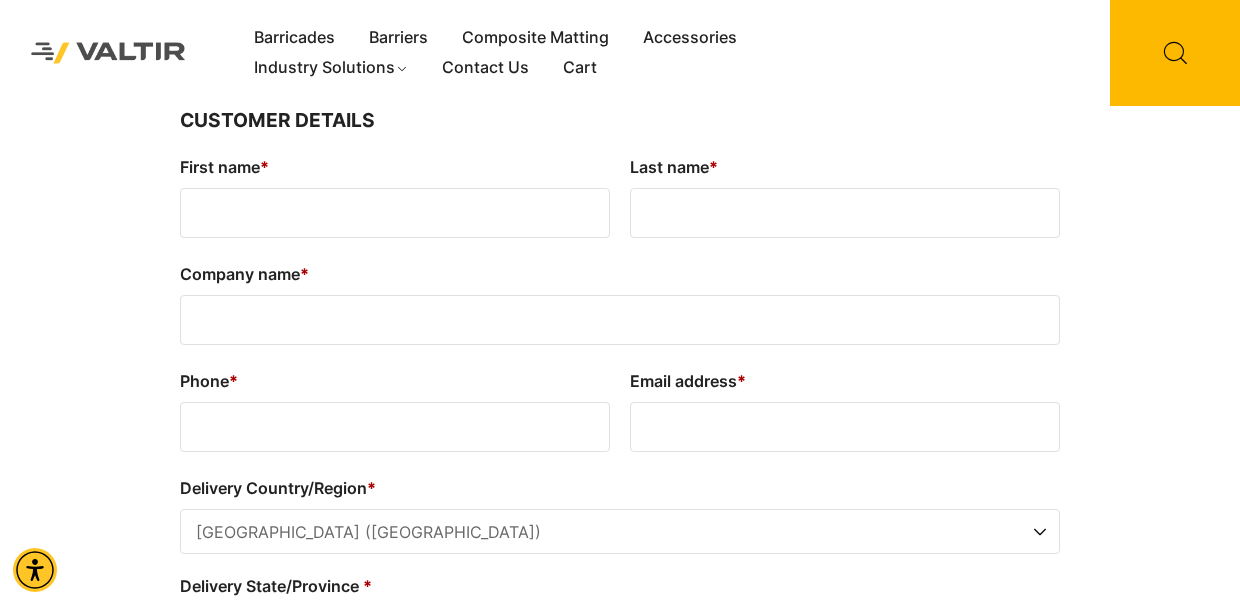 scroll, scrollTop: 0, scrollLeft: 0, axis: both 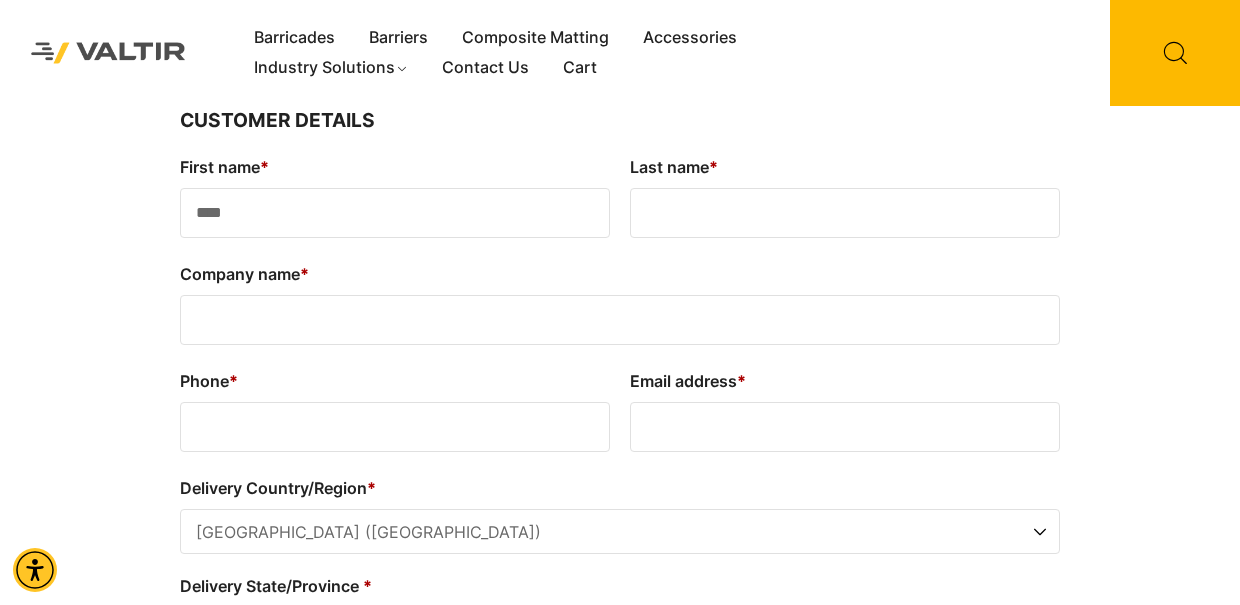 type on "****" 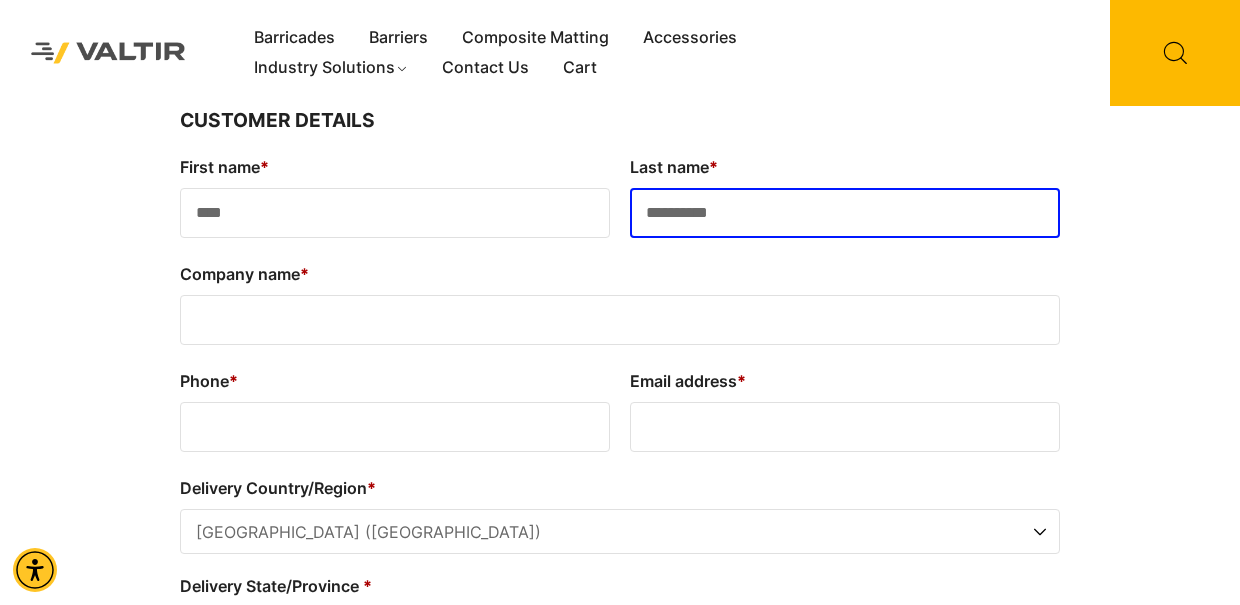 type on "**********" 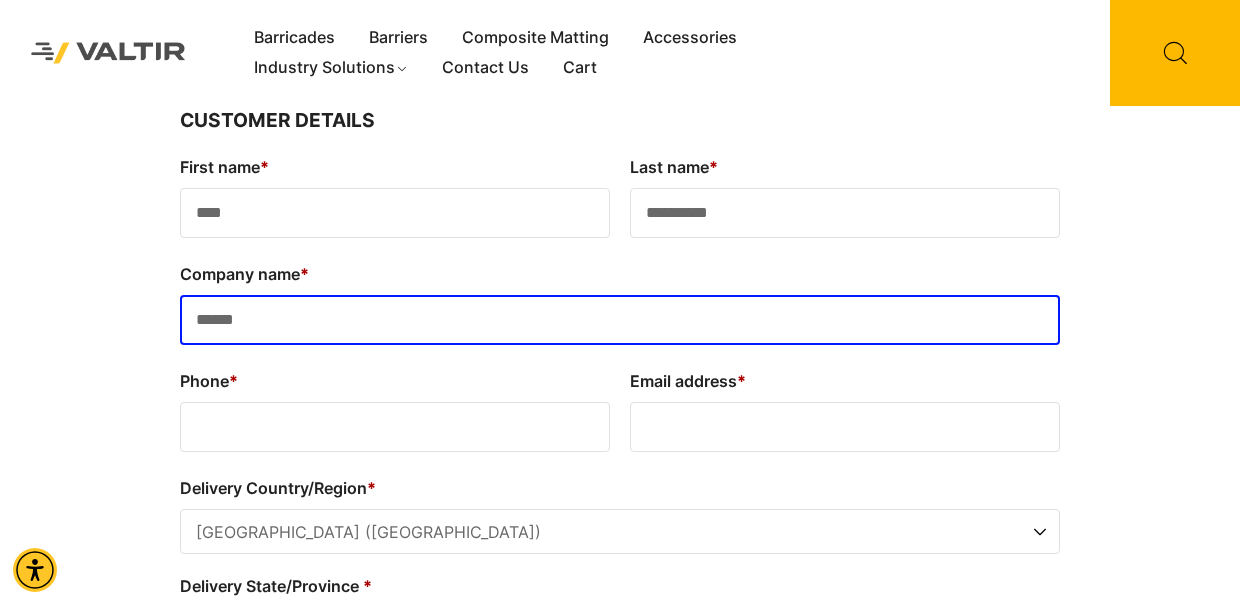 type on "******" 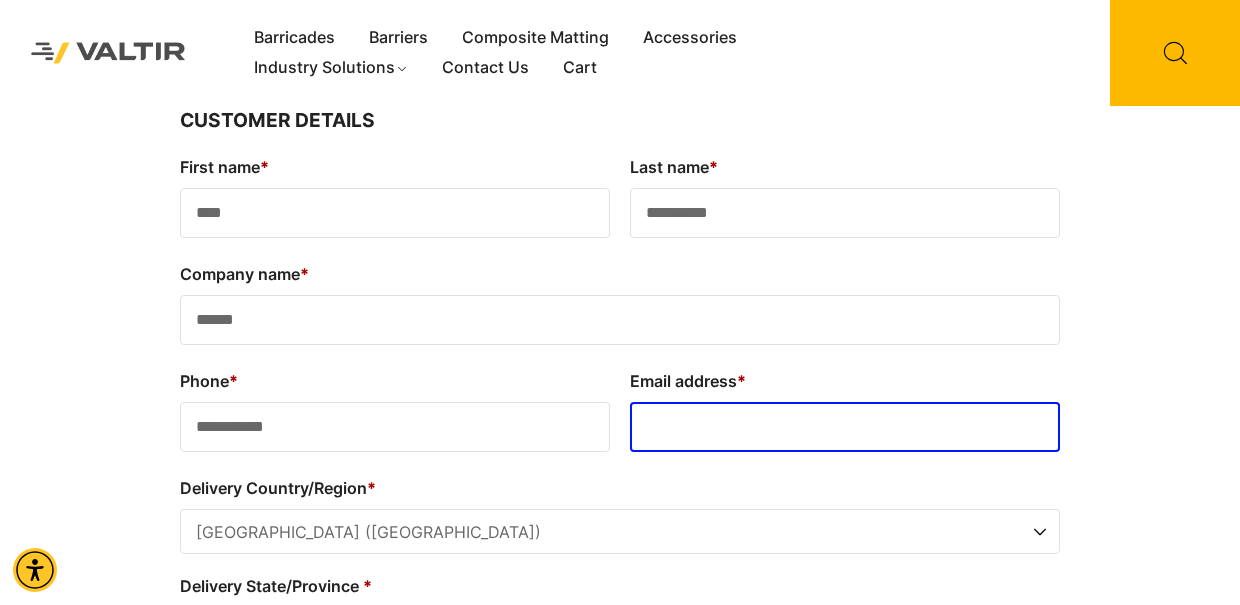 click on "**********" at bounding box center (395, 427) 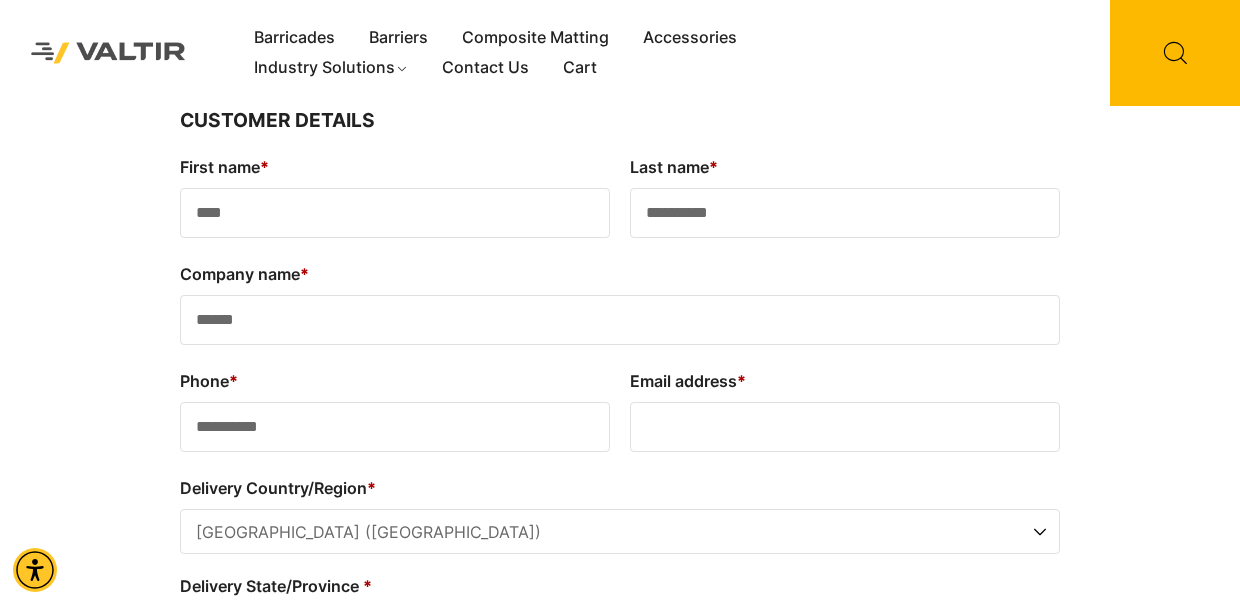 type on "**********" 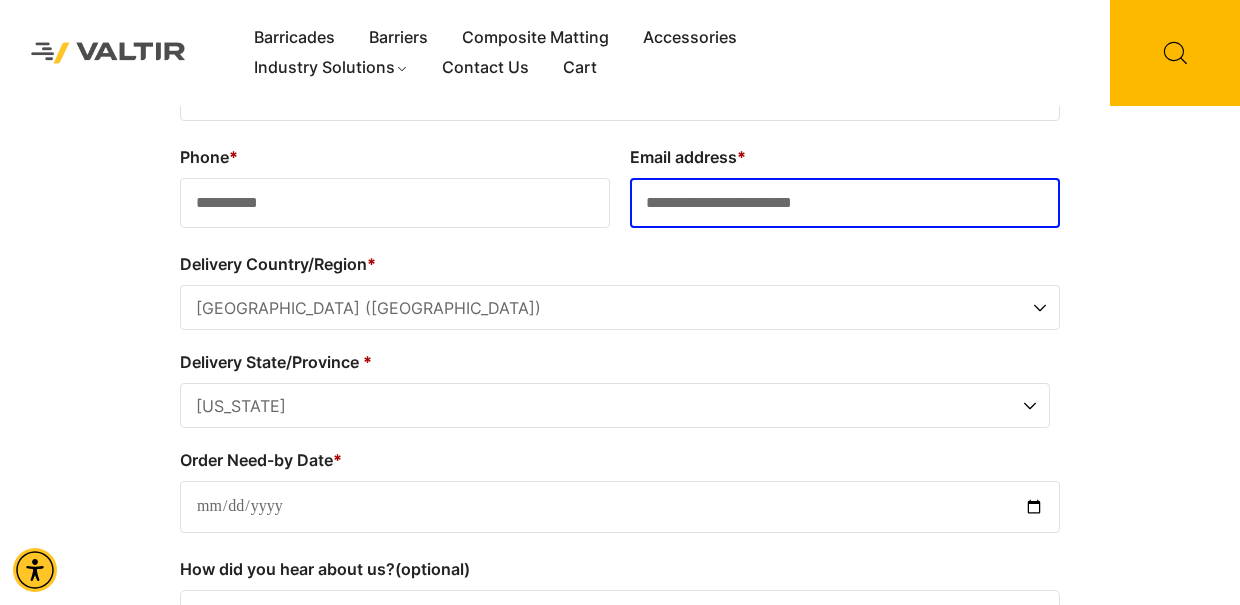 scroll, scrollTop: 227, scrollLeft: 0, axis: vertical 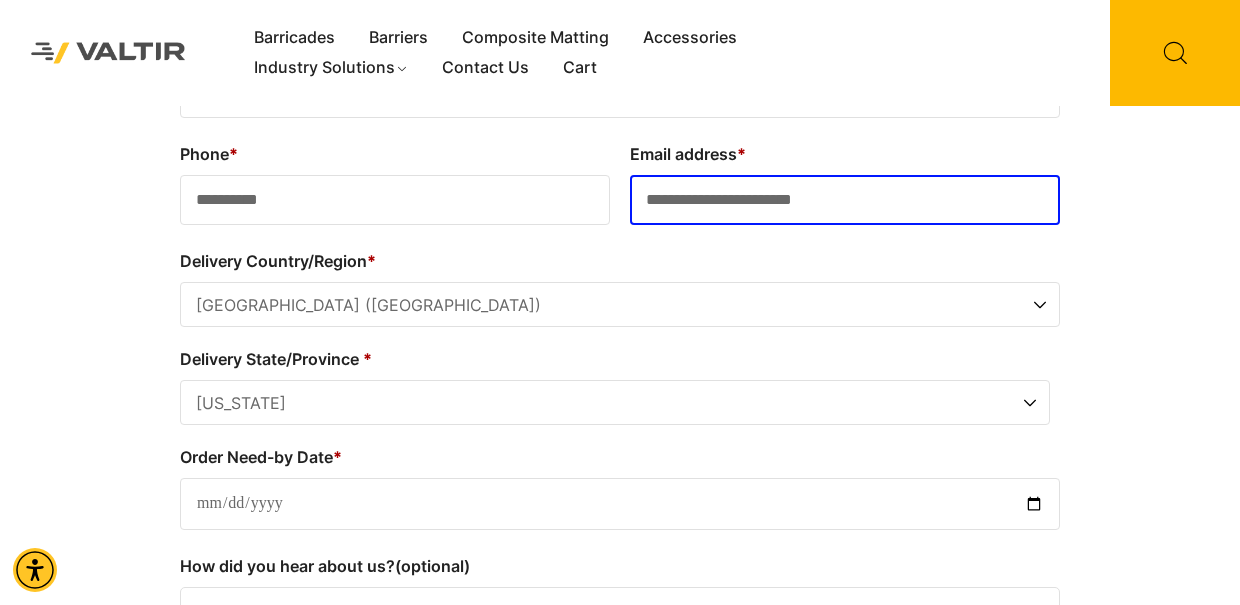 type on "**********" 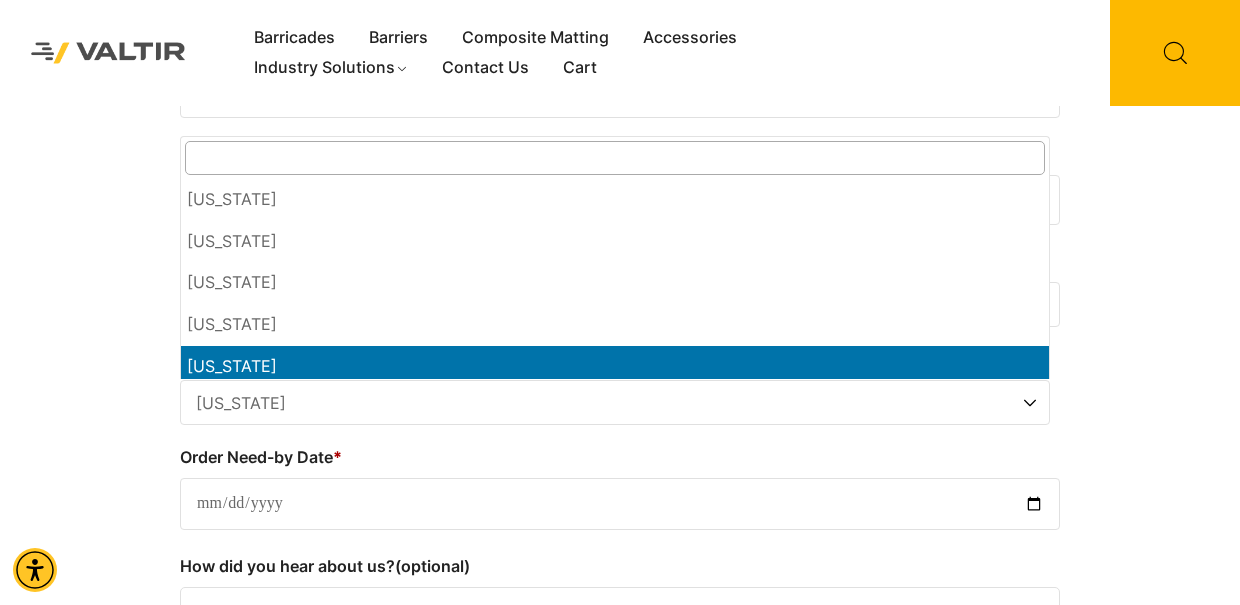 scroll, scrollTop: 5, scrollLeft: 0, axis: vertical 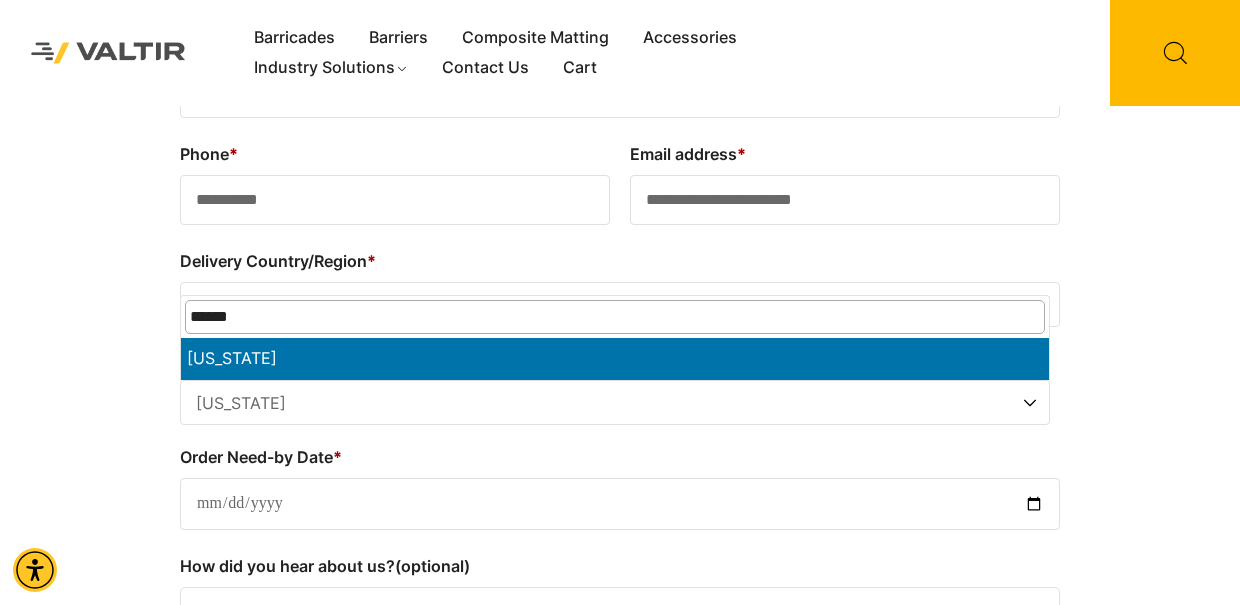type on "******" 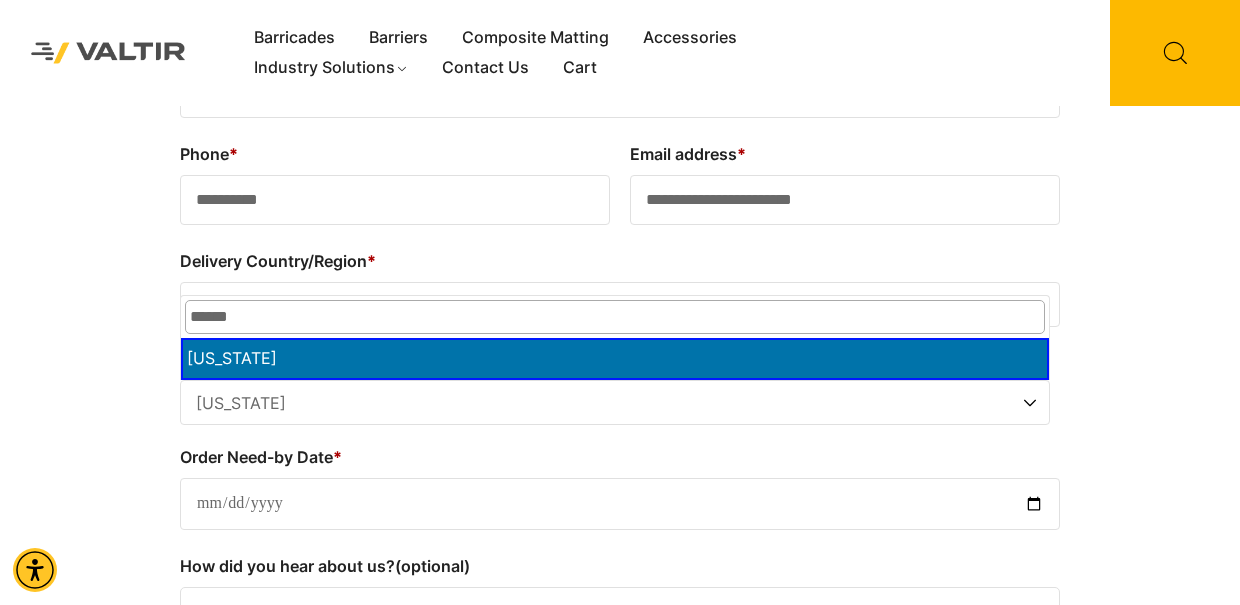 select on "**" 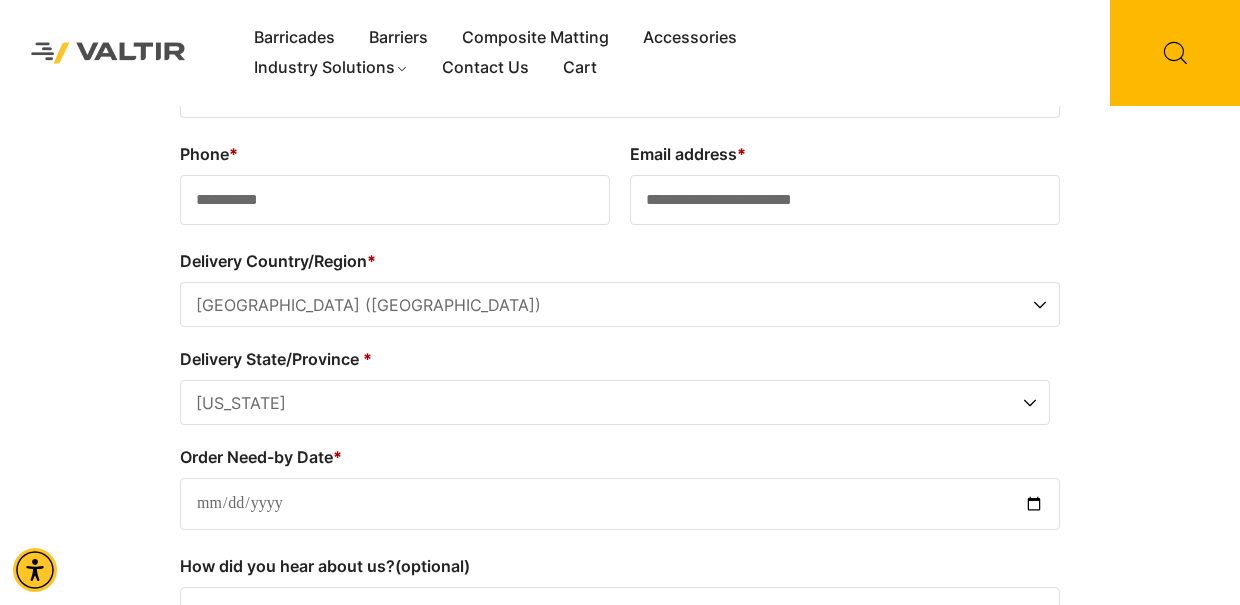 click on "Order Need-by Date  *" at bounding box center [620, 504] 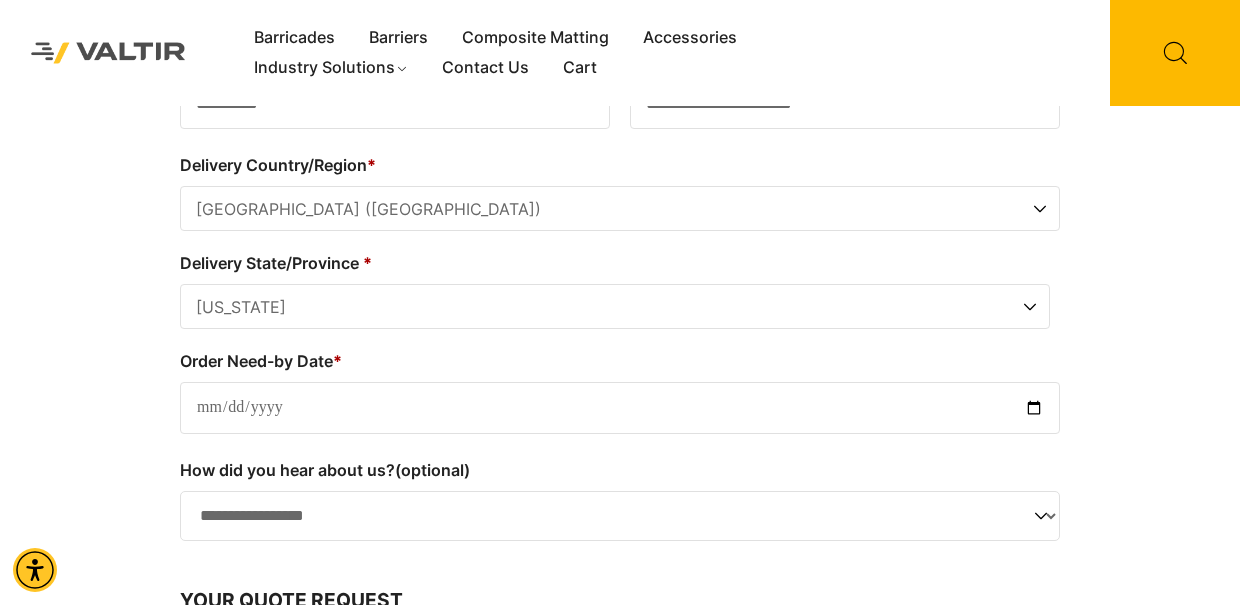 scroll, scrollTop: 325, scrollLeft: 0, axis: vertical 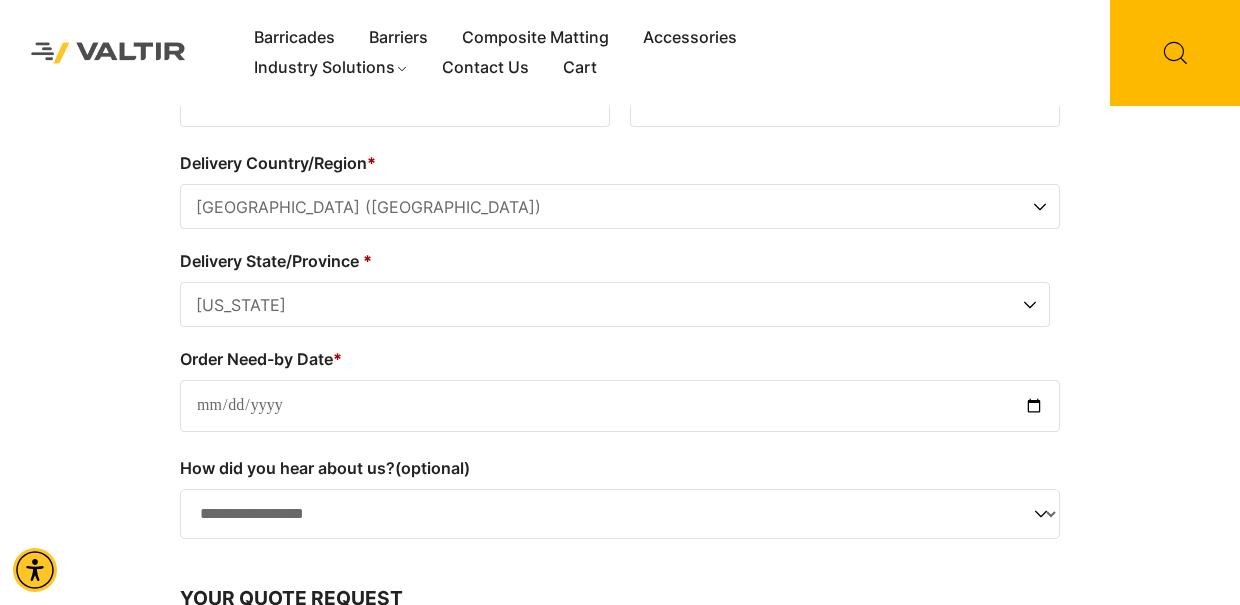 click on "Order Need-by Date  *" at bounding box center (620, 406) 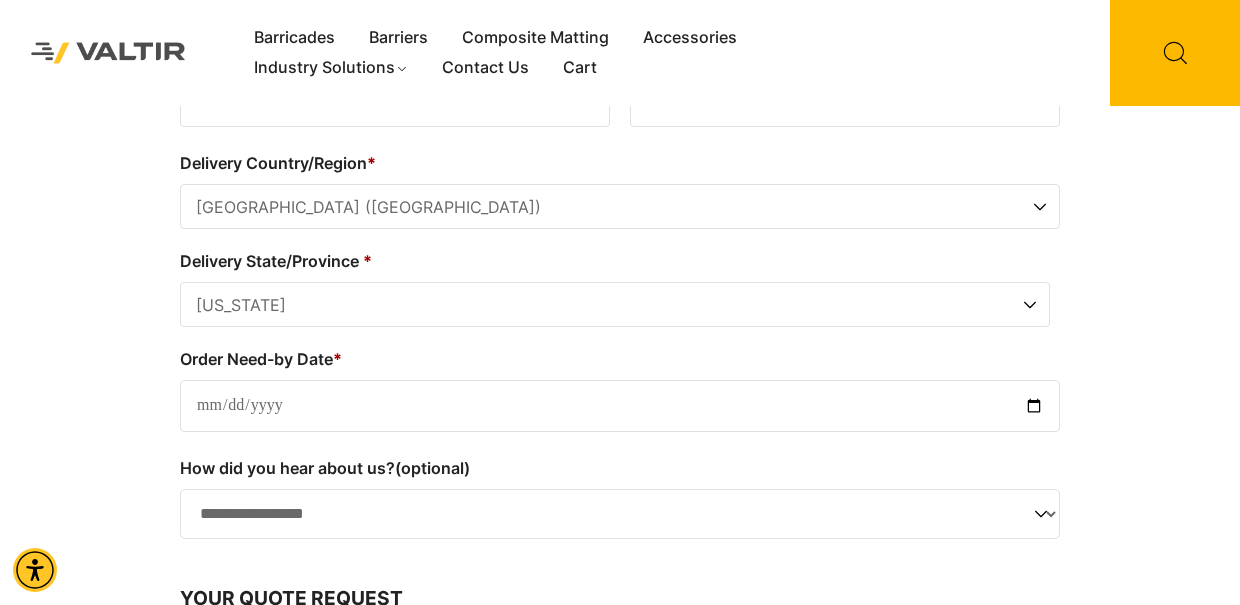 type on "**********" 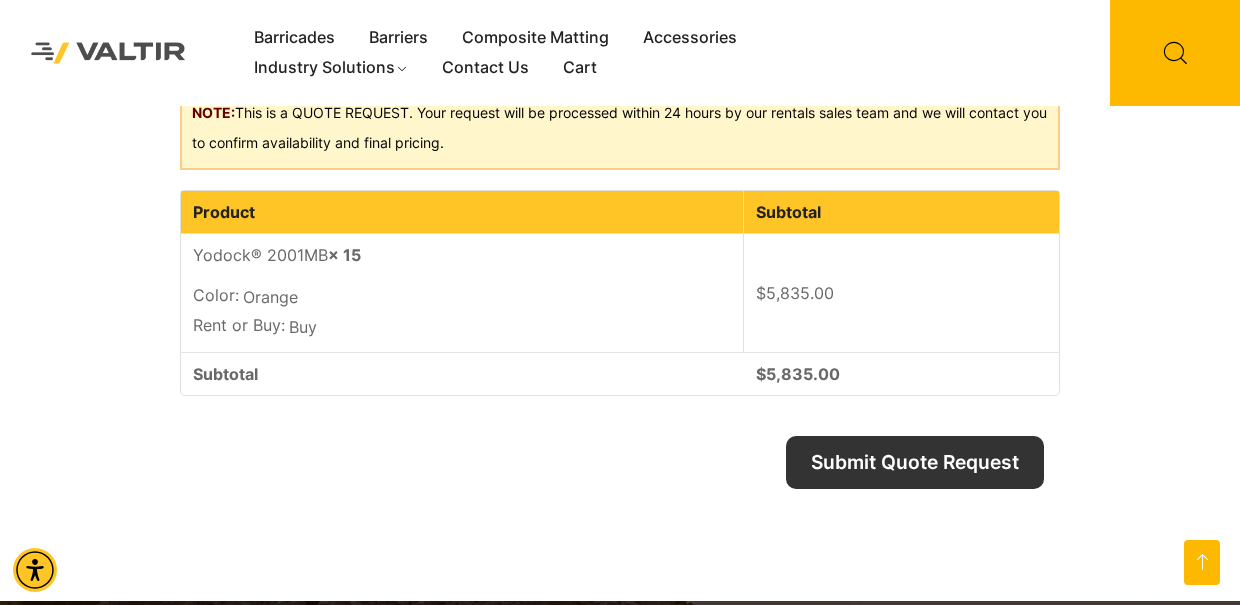 scroll, scrollTop: 867, scrollLeft: 0, axis: vertical 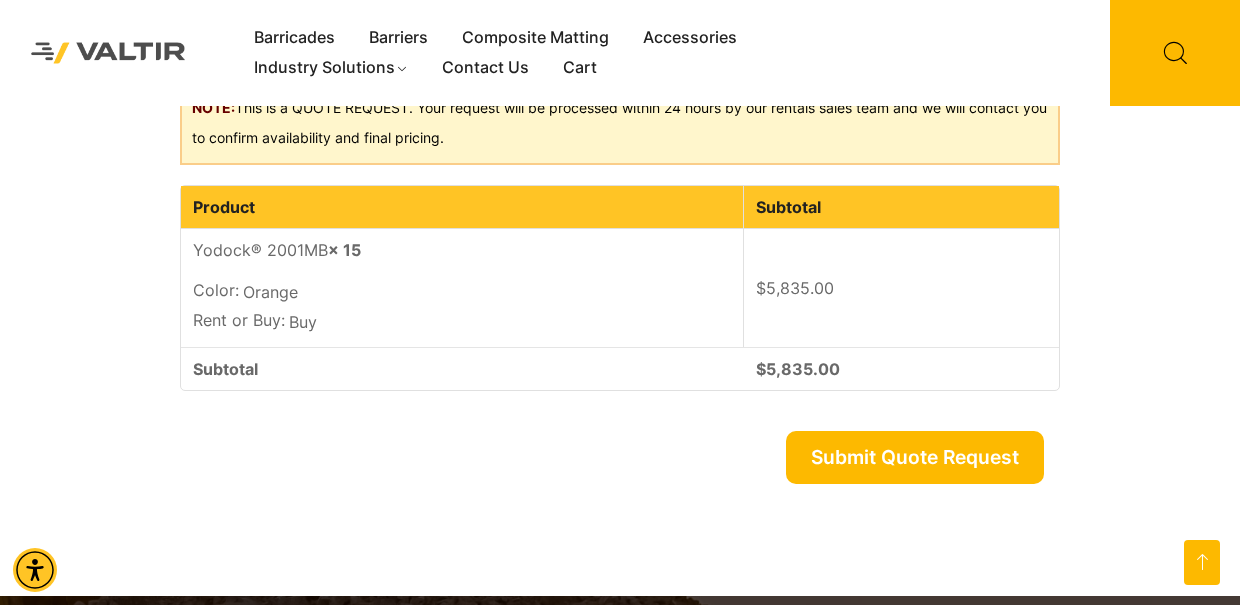 click on "Submit Quote Request" at bounding box center (915, 457) 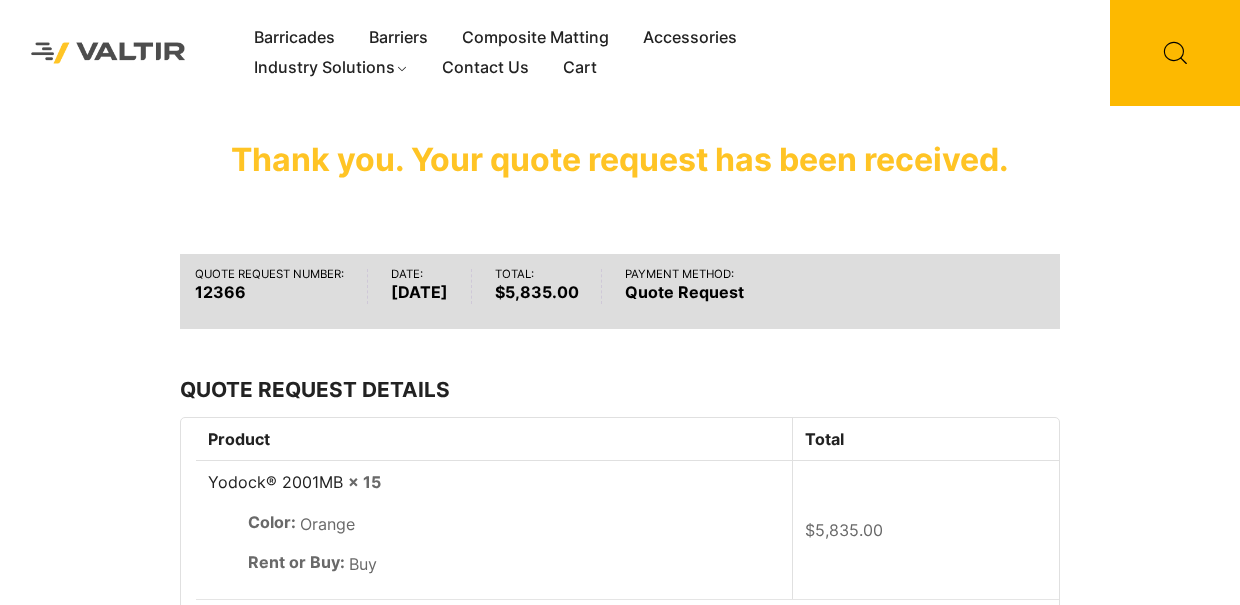scroll, scrollTop: 0, scrollLeft: 0, axis: both 